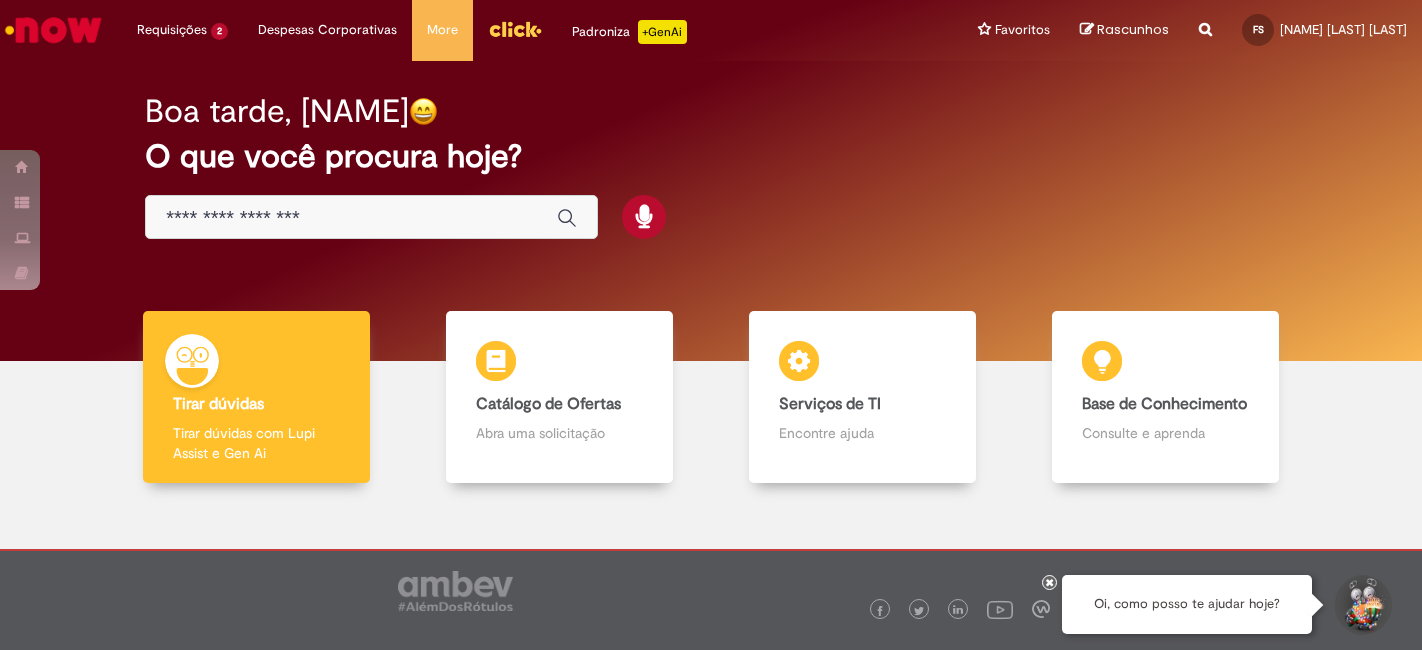 scroll, scrollTop: 0, scrollLeft: 0, axis: both 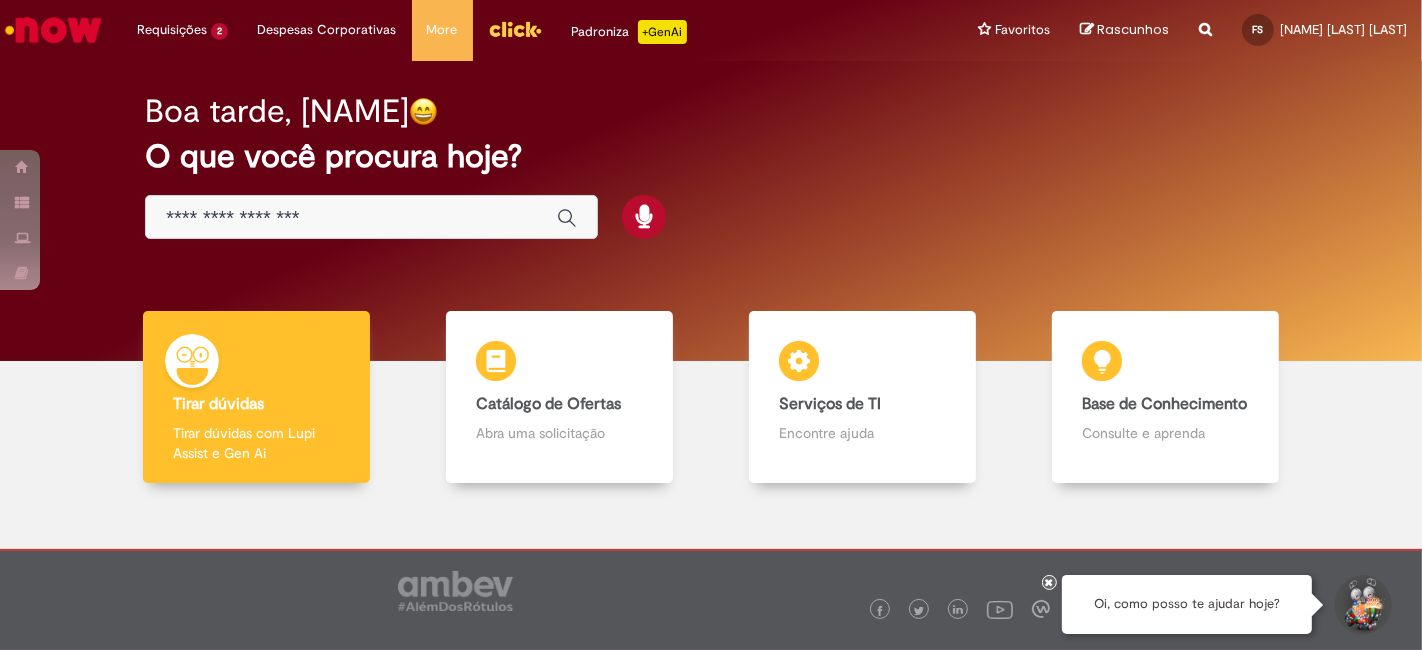 click at bounding box center (351, 218) 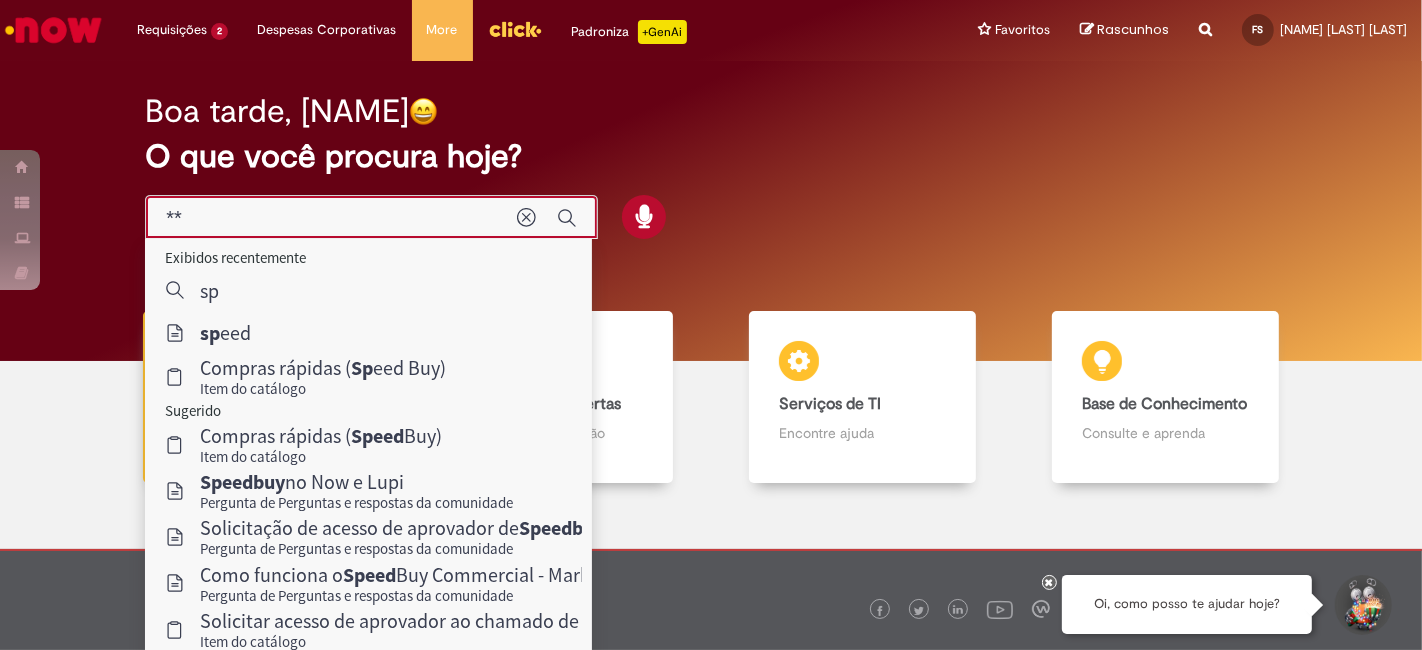 type on "*" 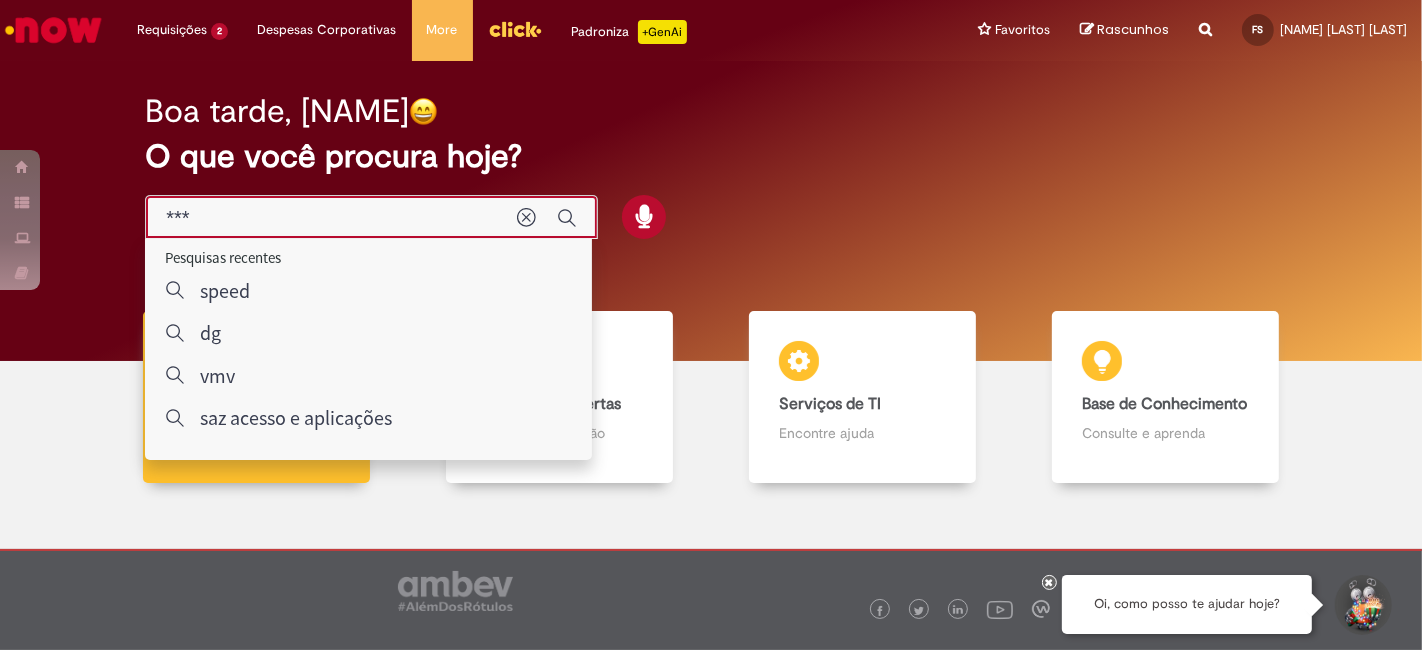 type on "****" 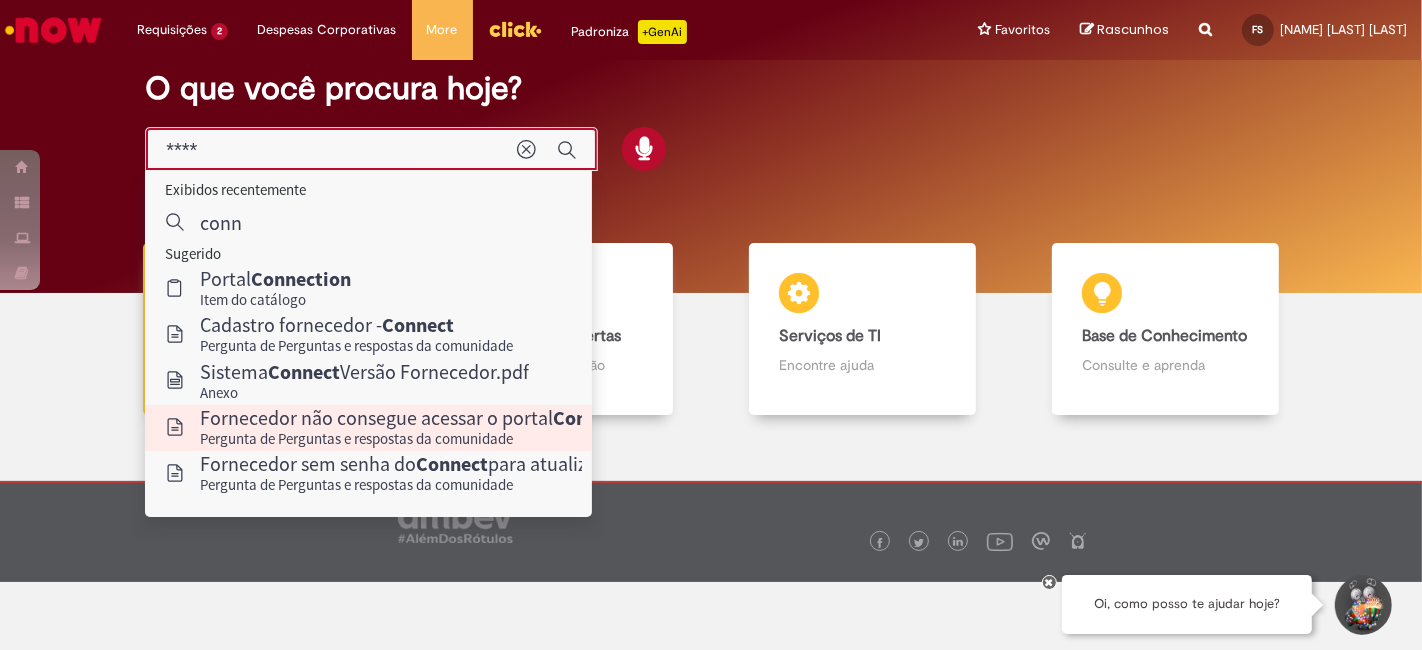 scroll, scrollTop: 0, scrollLeft: 0, axis: both 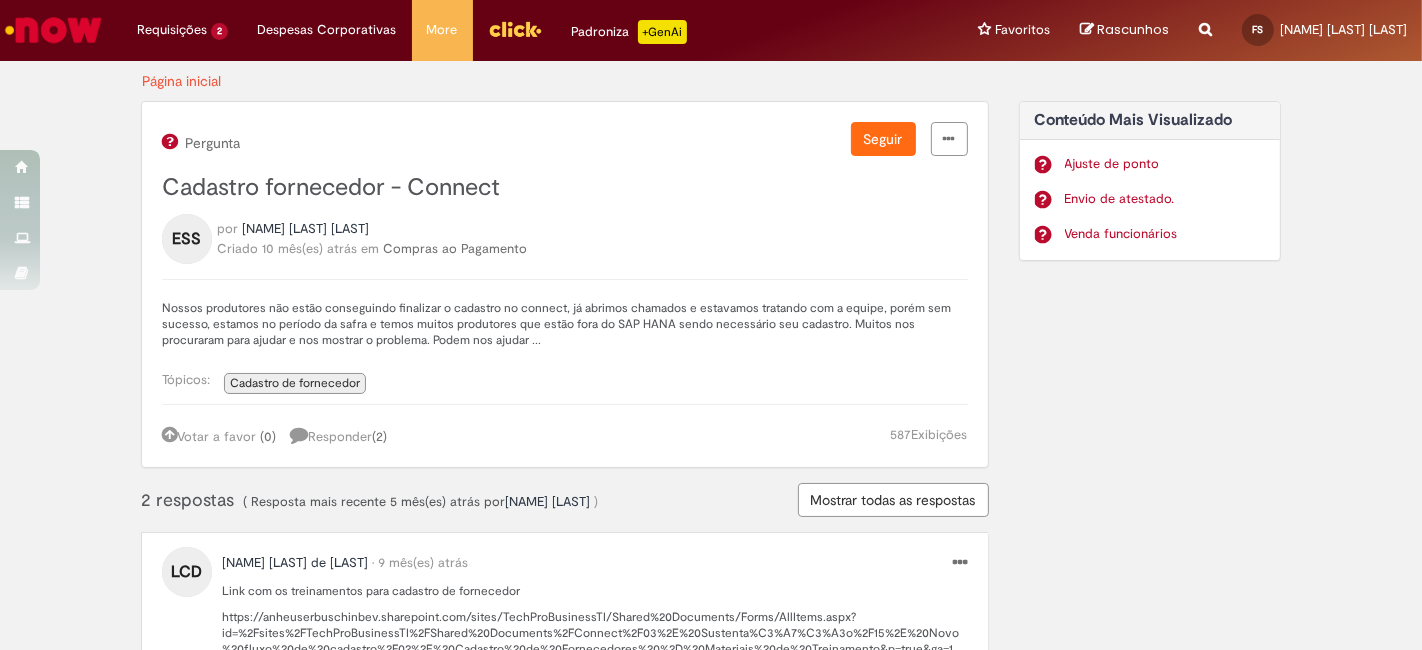 click at bounding box center (53, 30) 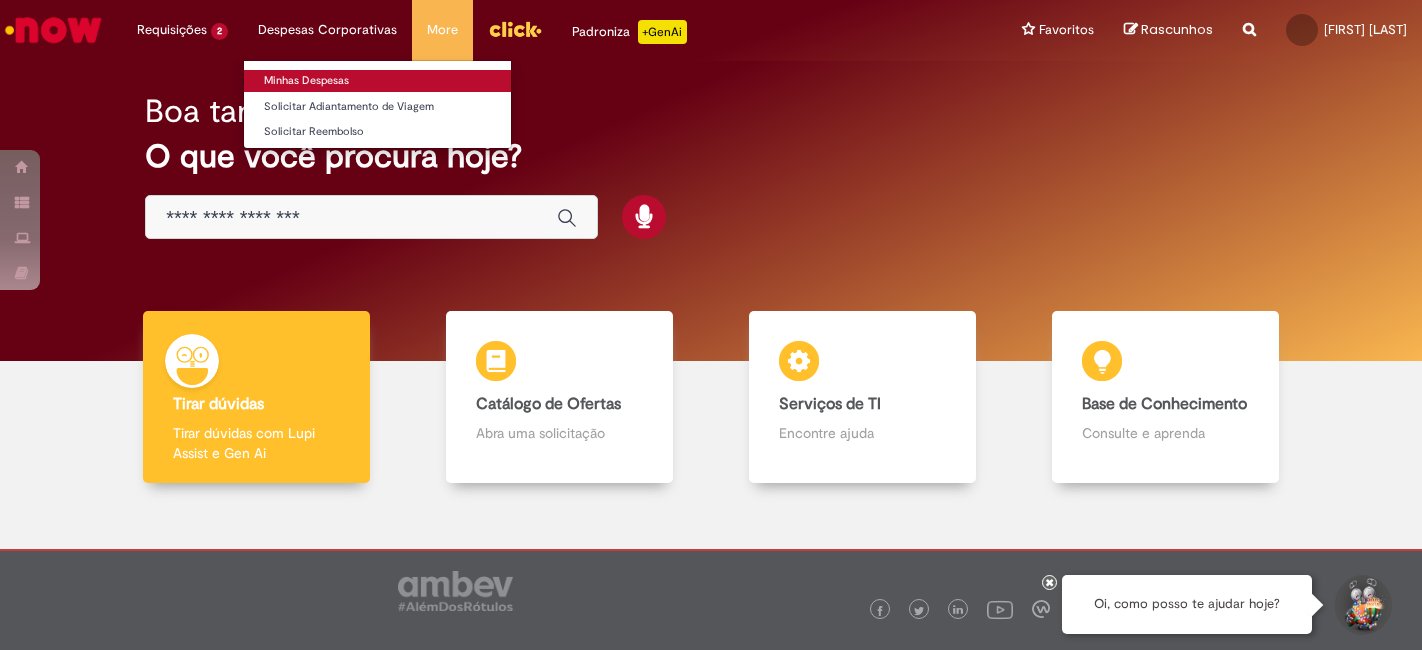 scroll, scrollTop: 0, scrollLeft: 0, axis: both 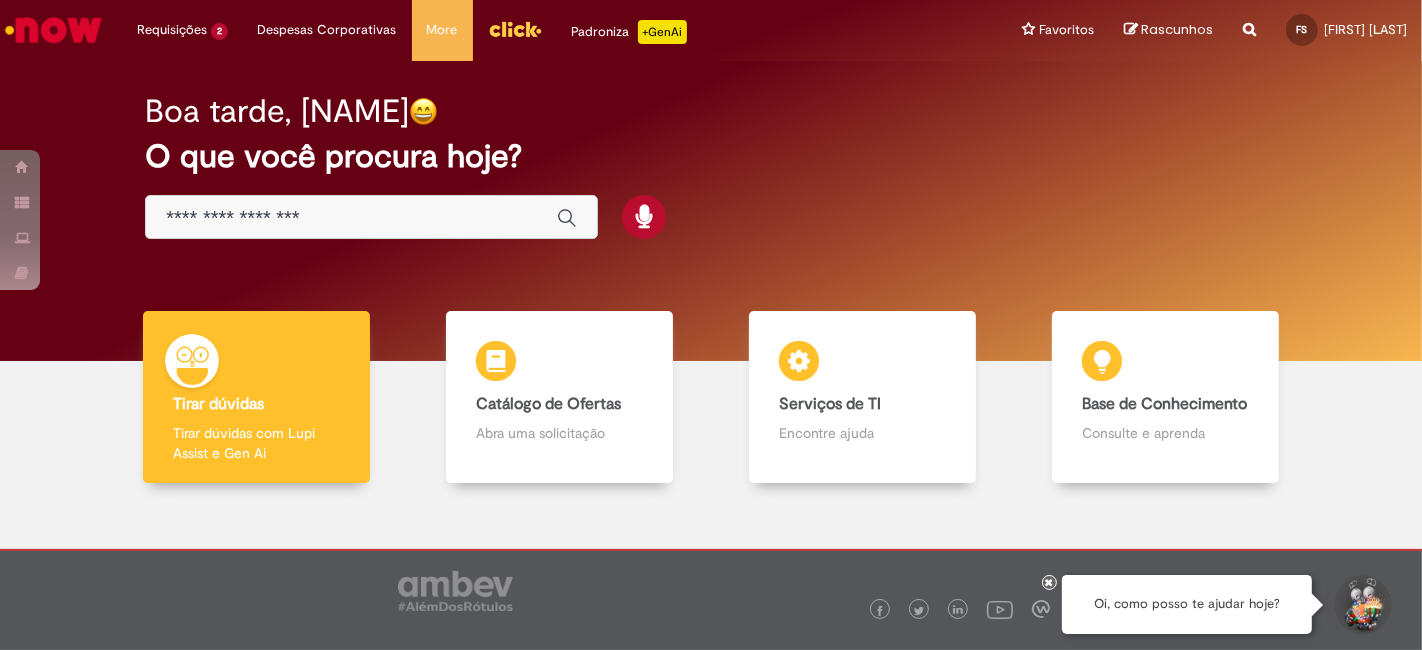 click at bounding box center [351, 218] 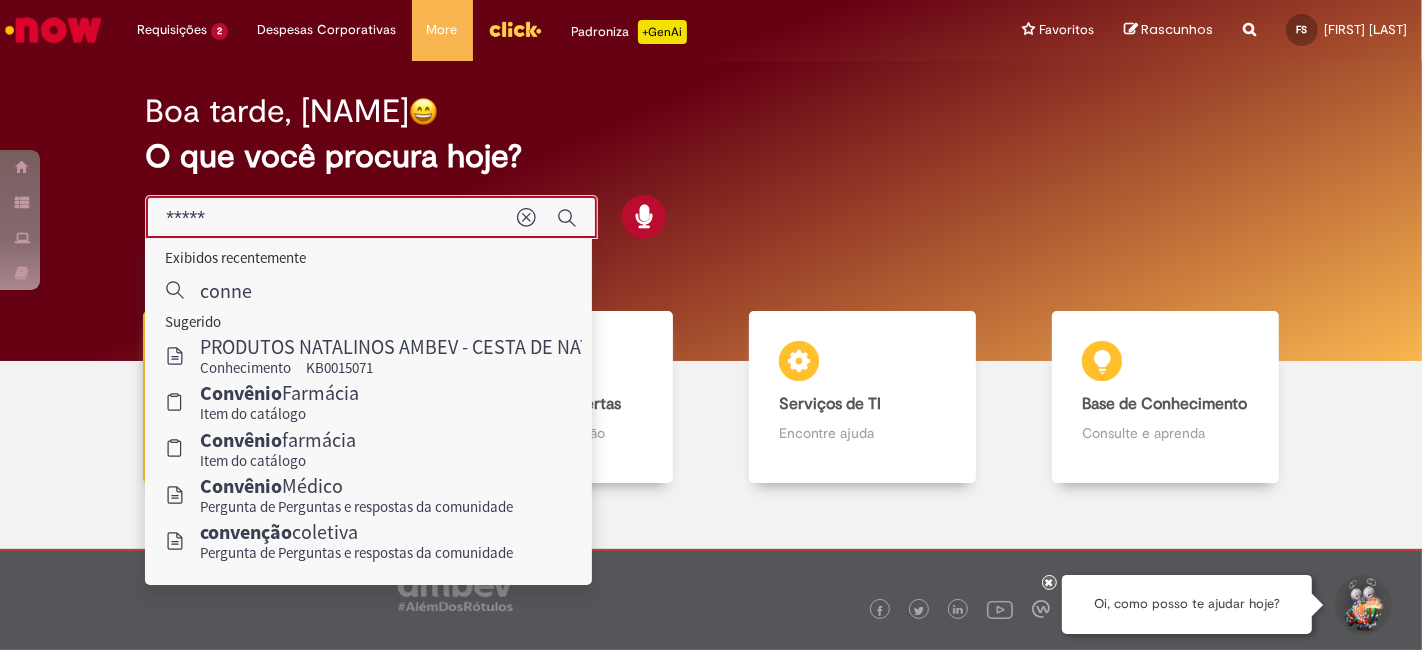 type on "******" 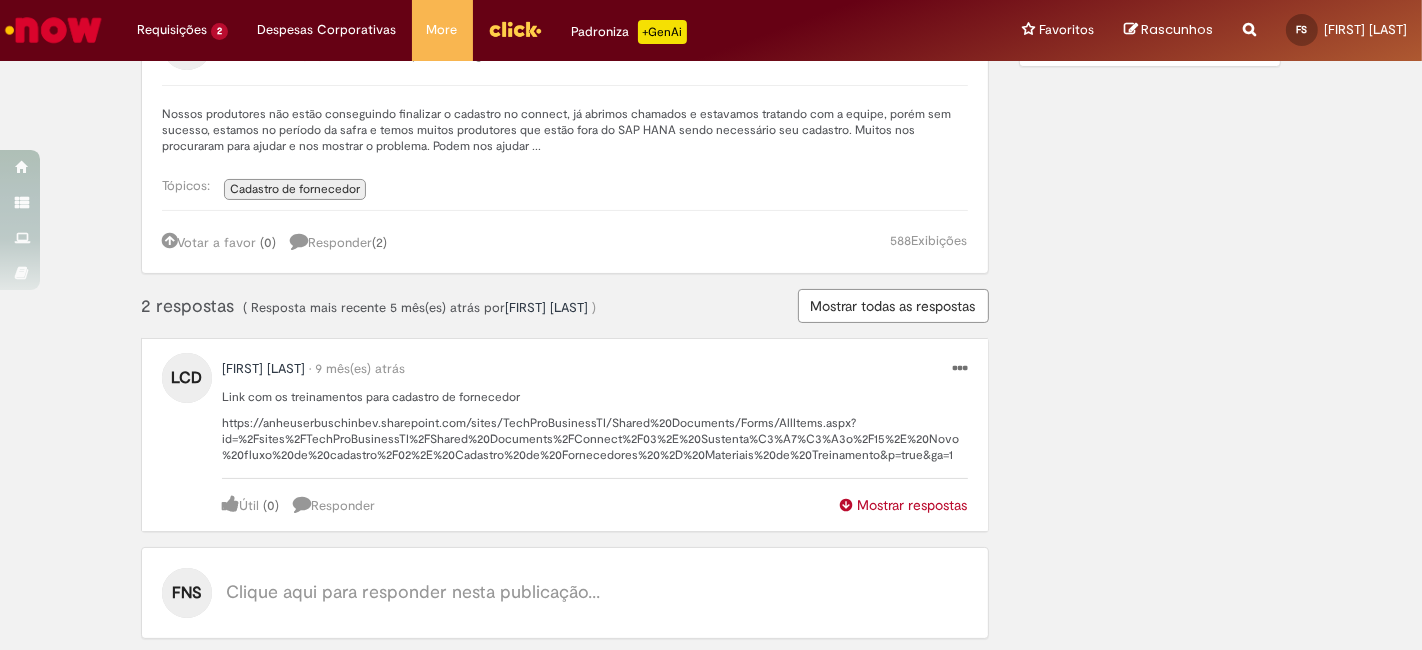 scroll, scrollTop: 0, scrollLeft: 0, axis: both 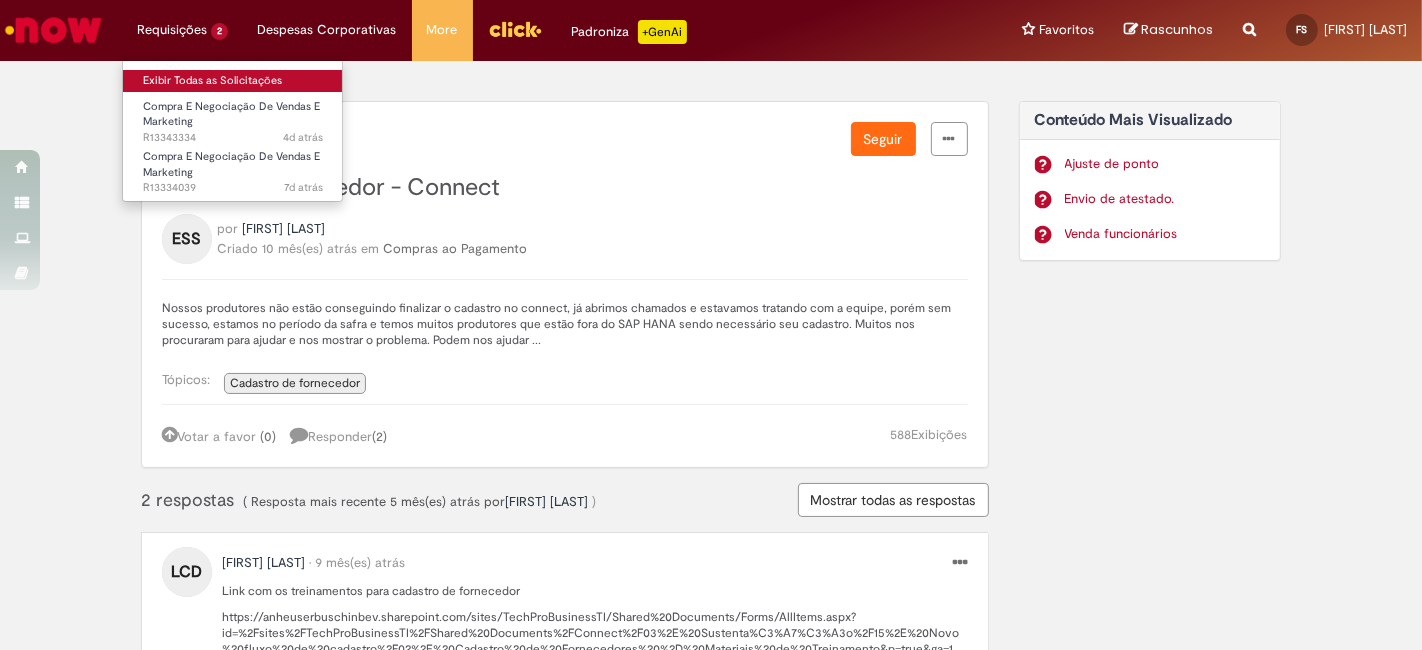 click on "Exibir Todas as Solicitações" at bounding box center [233, 81] 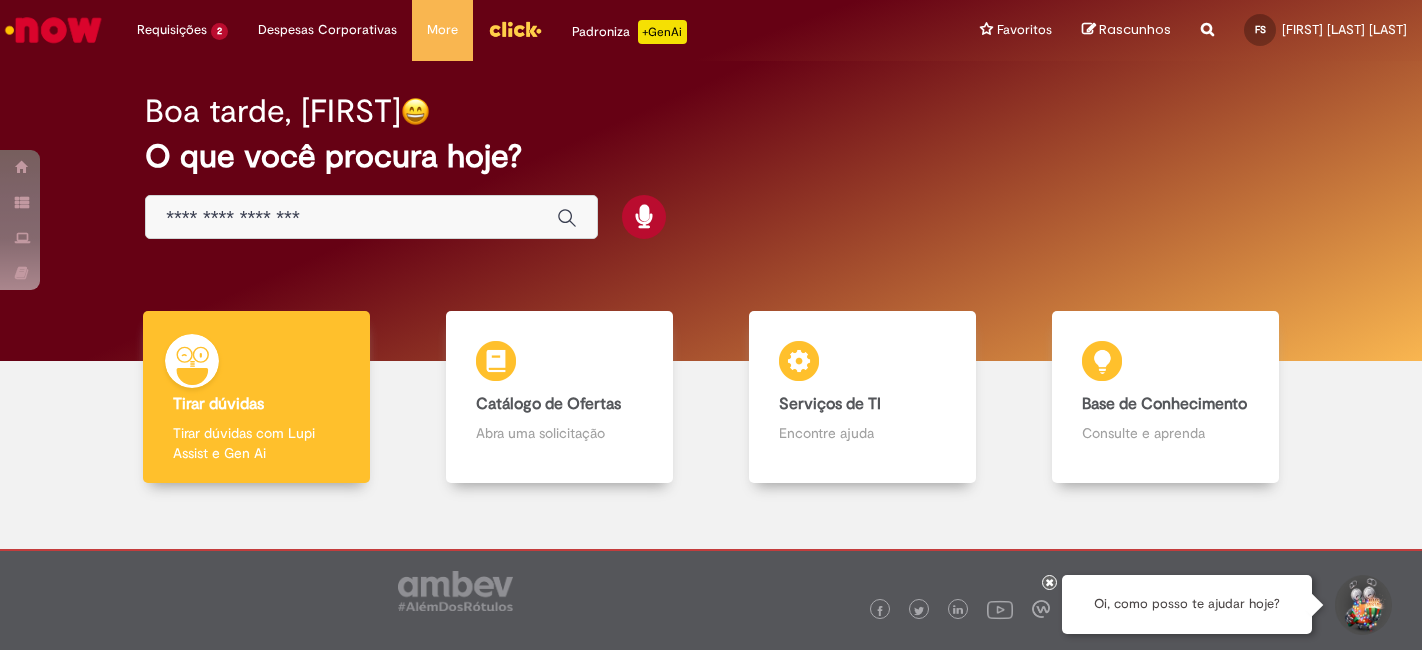 scroll, scrollTop: 0, scrollLeft: 0, axis: both 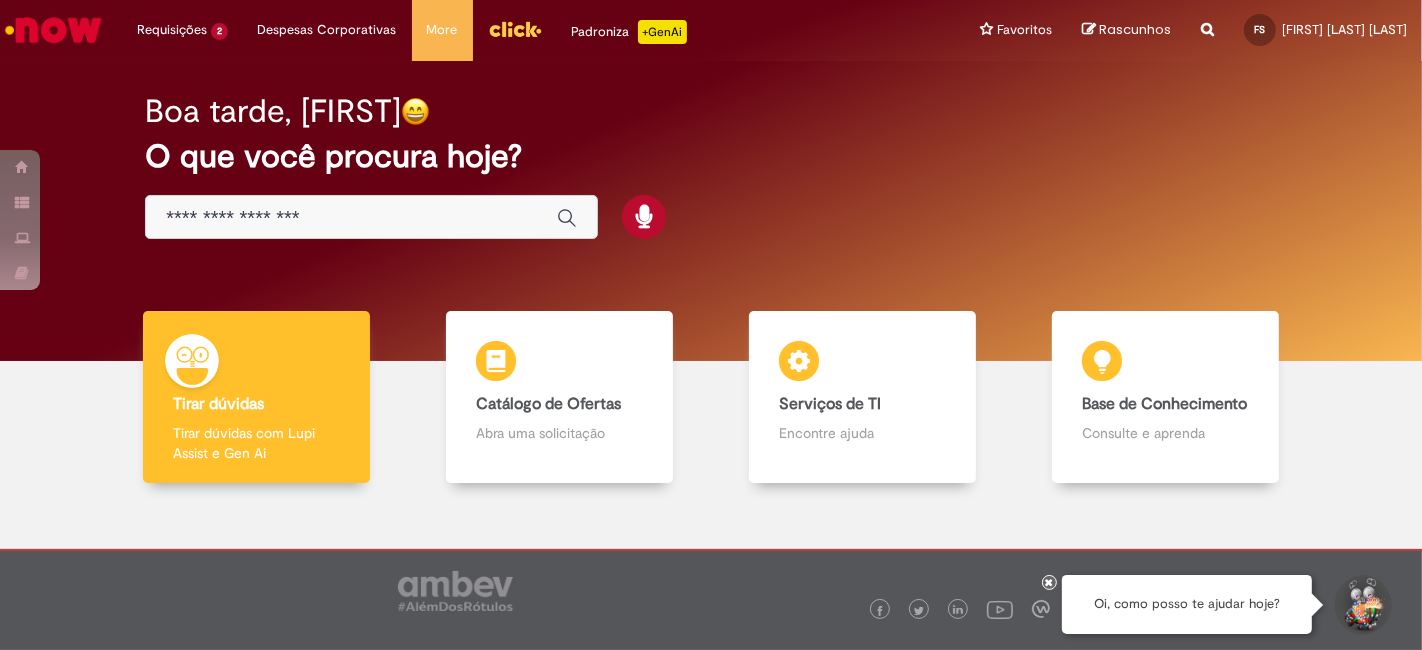 click at bounding box center [371, 217] 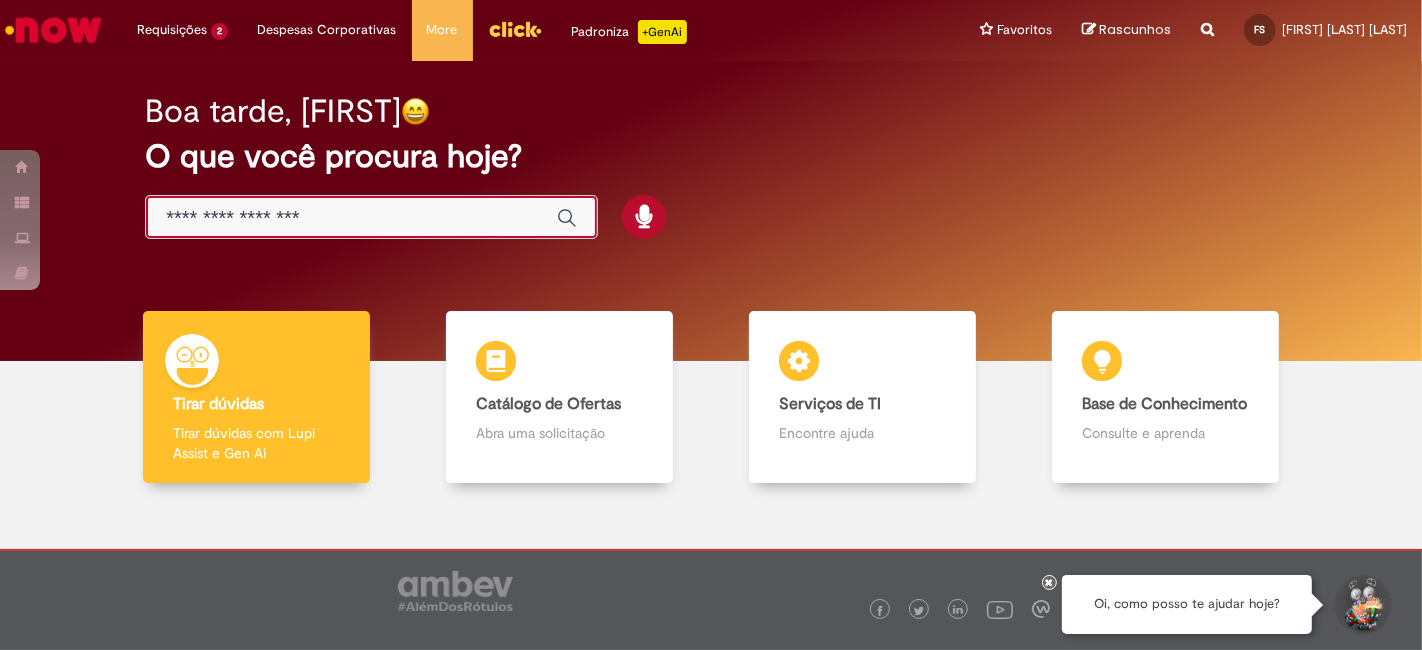 click at bounding box center (351, 218) 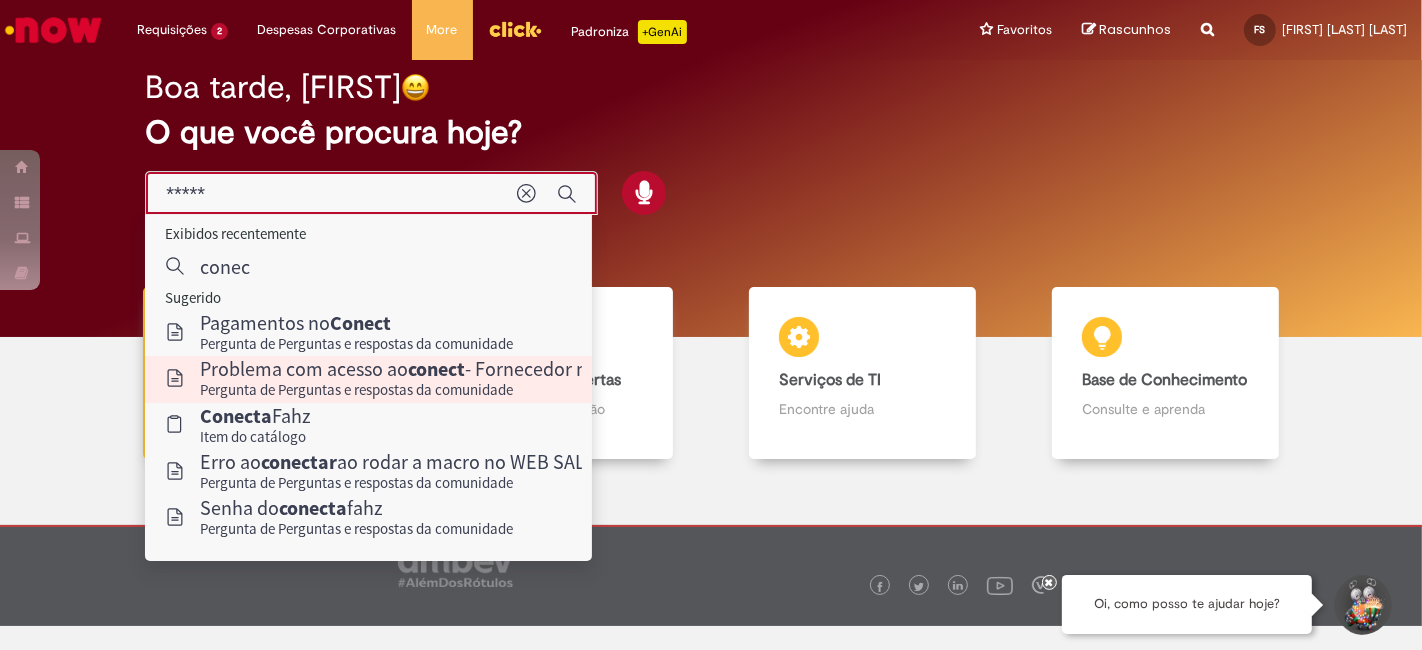 scroll, scrollTop: 0, scrollLeft: 0, axis: both 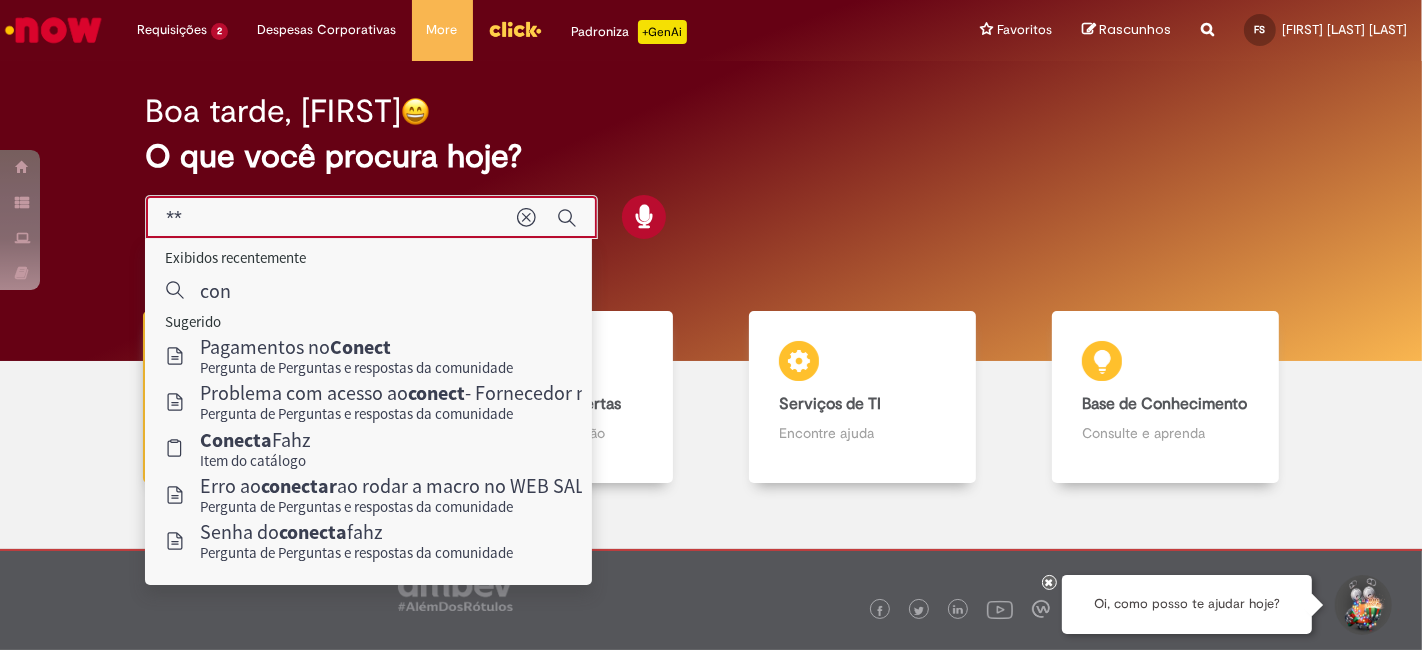 type on "*" 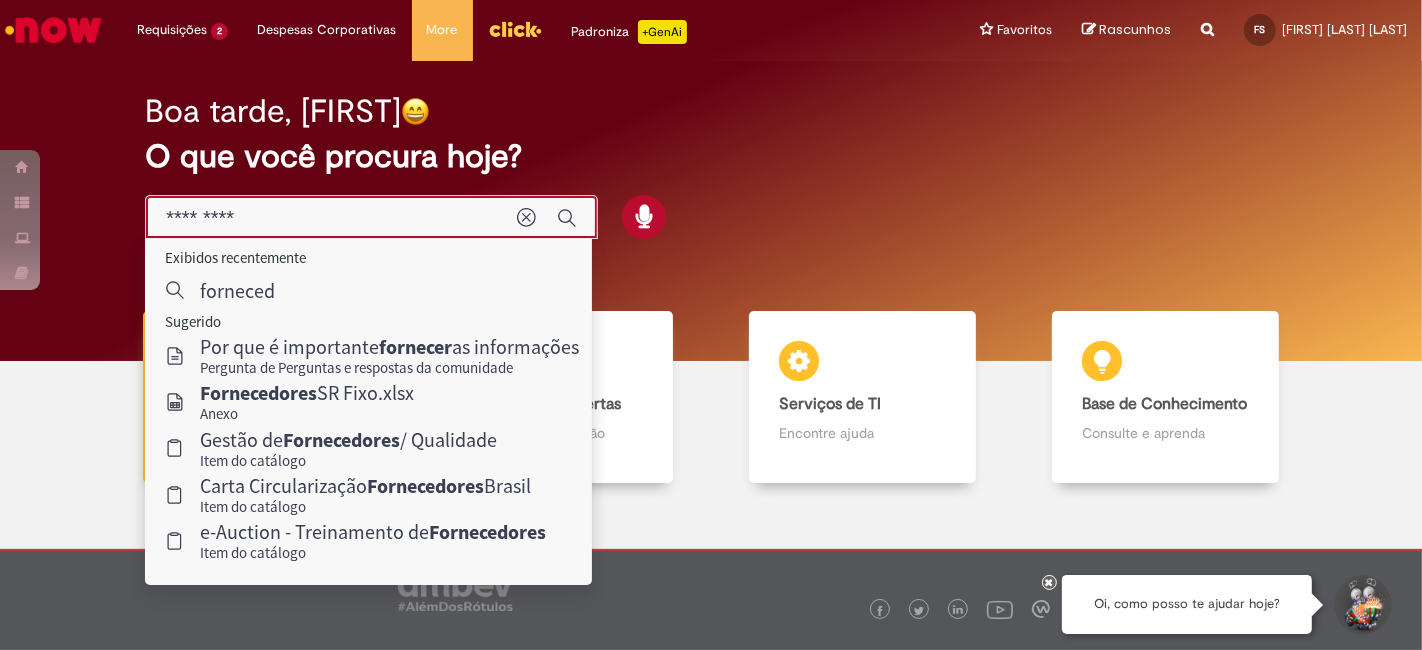 type on "**********" 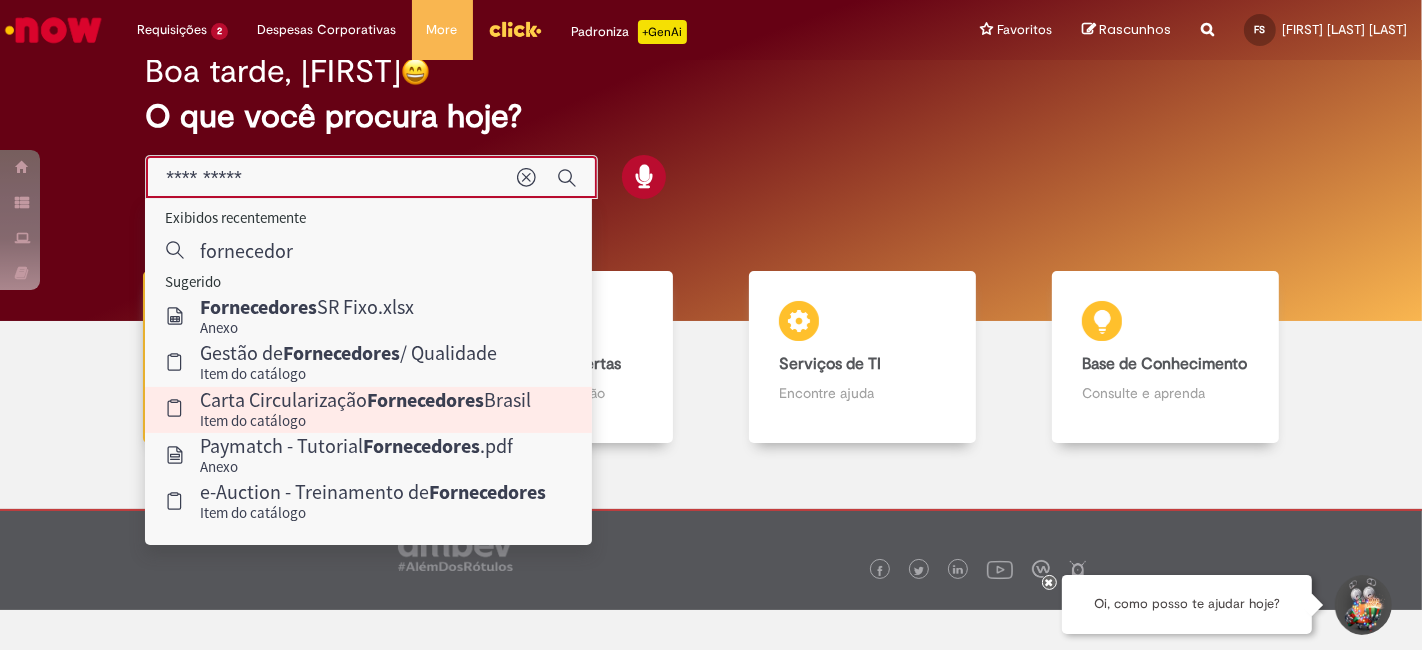 scroll, scrollTop: 68, scrollLeft: 0, axis: vertical 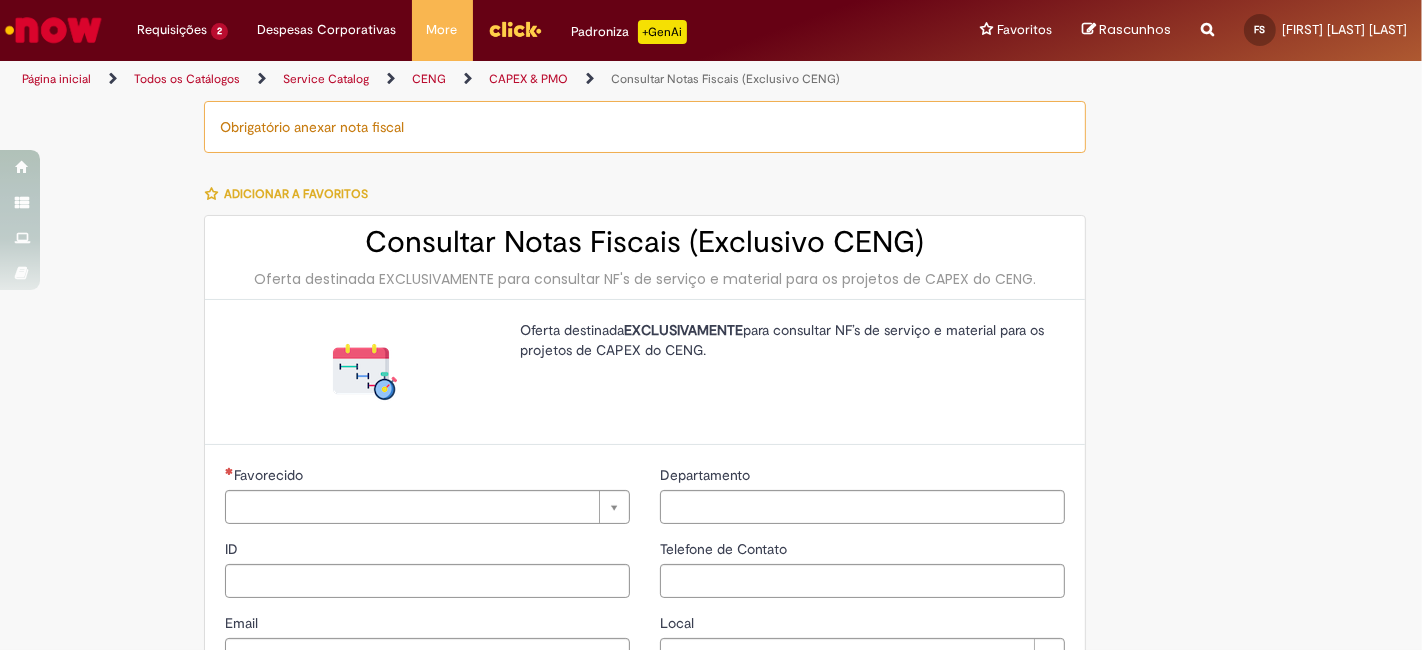 type on "********" 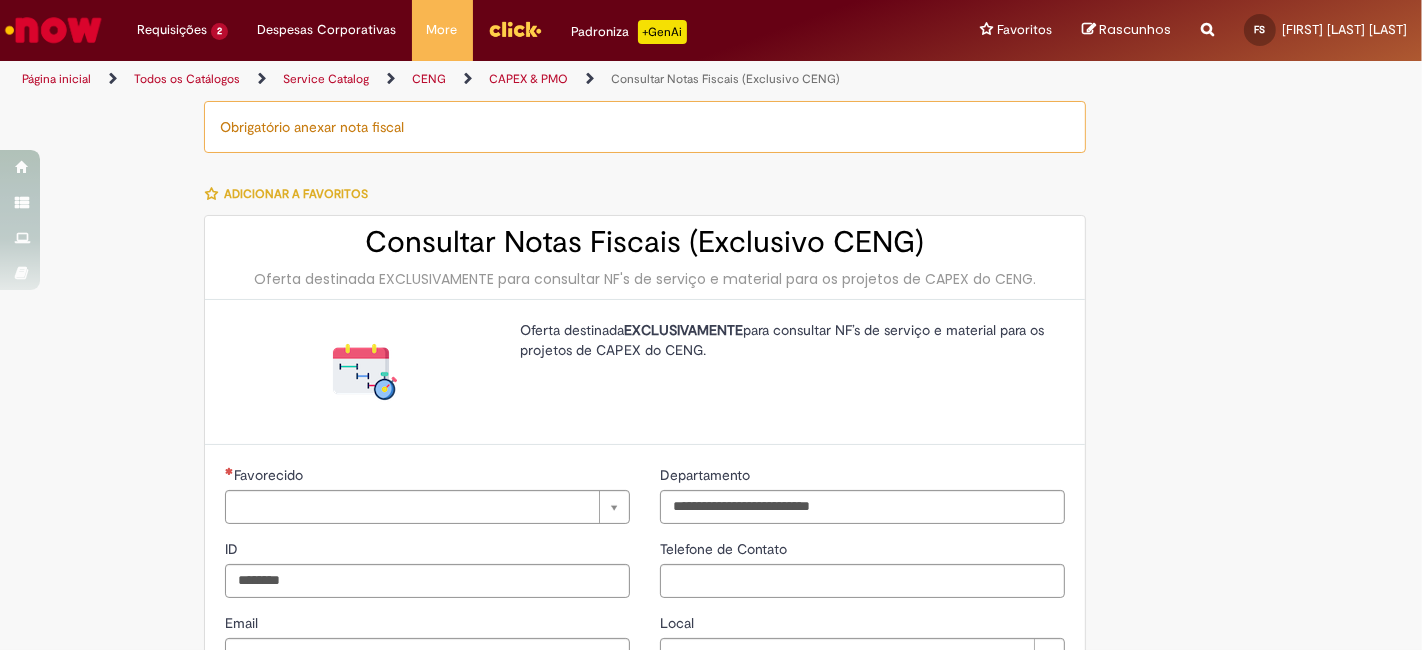 type on "**********" 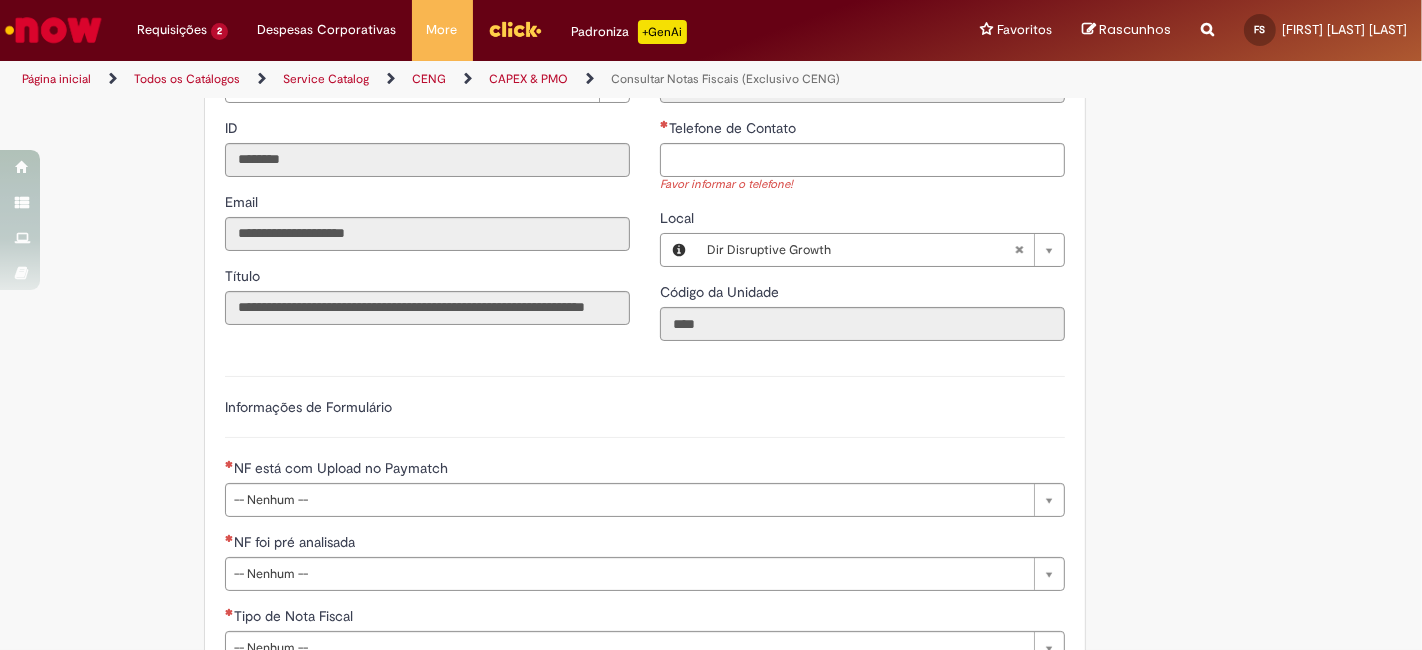 scroll, scrollTop: 1041, scrollLeft: 0, axis: vertical 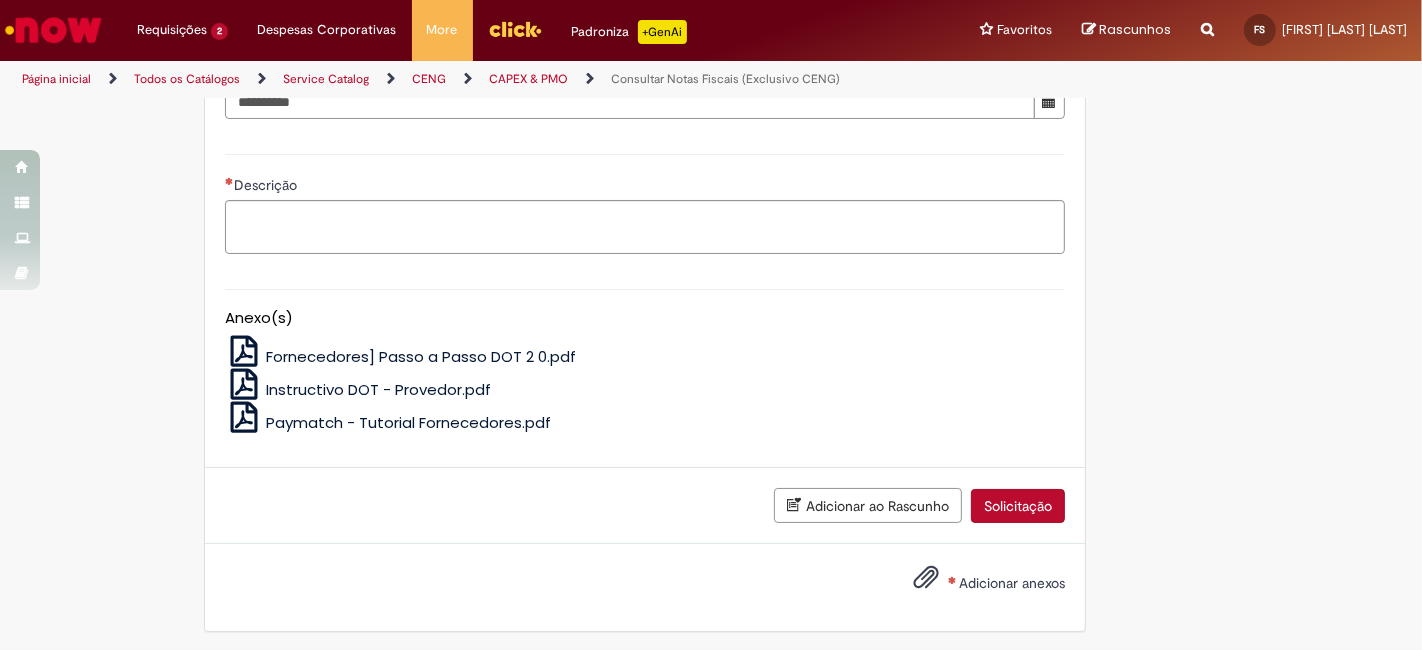 click on "Paymatch - Tutorial Fornecedores.pdf" at bounding box center [408, 422] 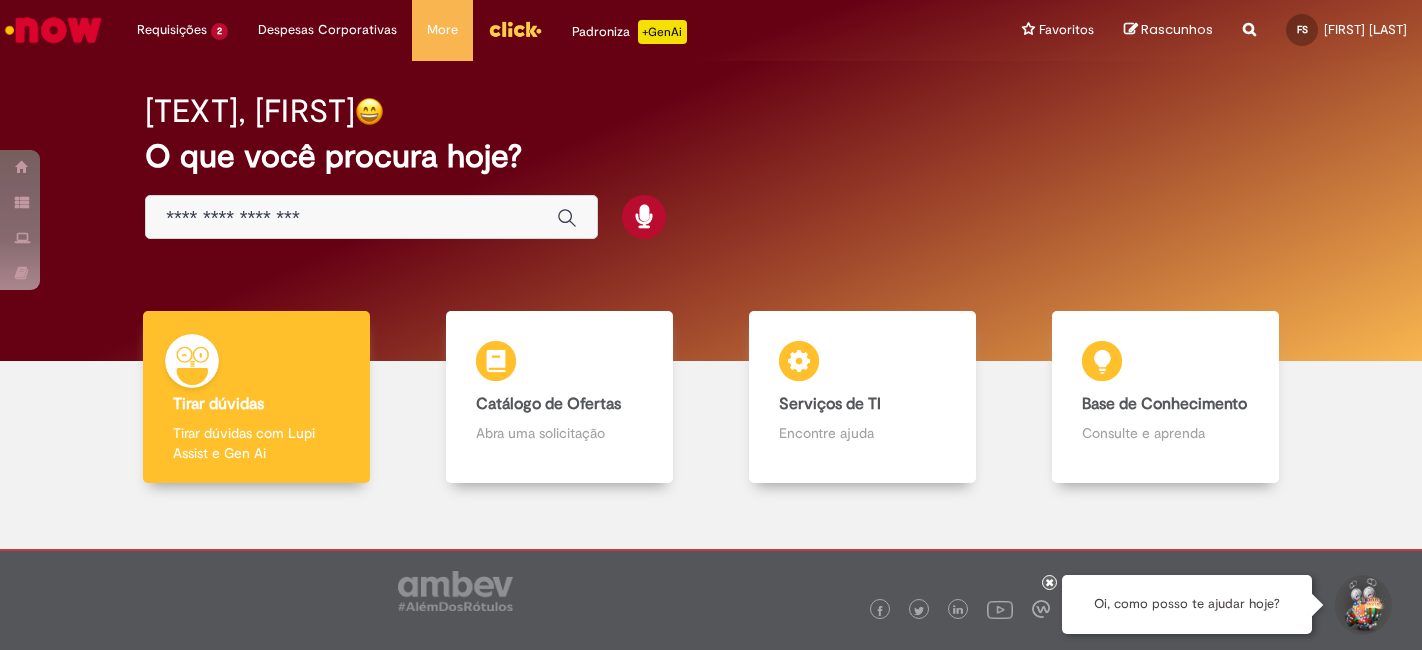scroll, scrollTop: 0, scrollLeft: 0, axis: both 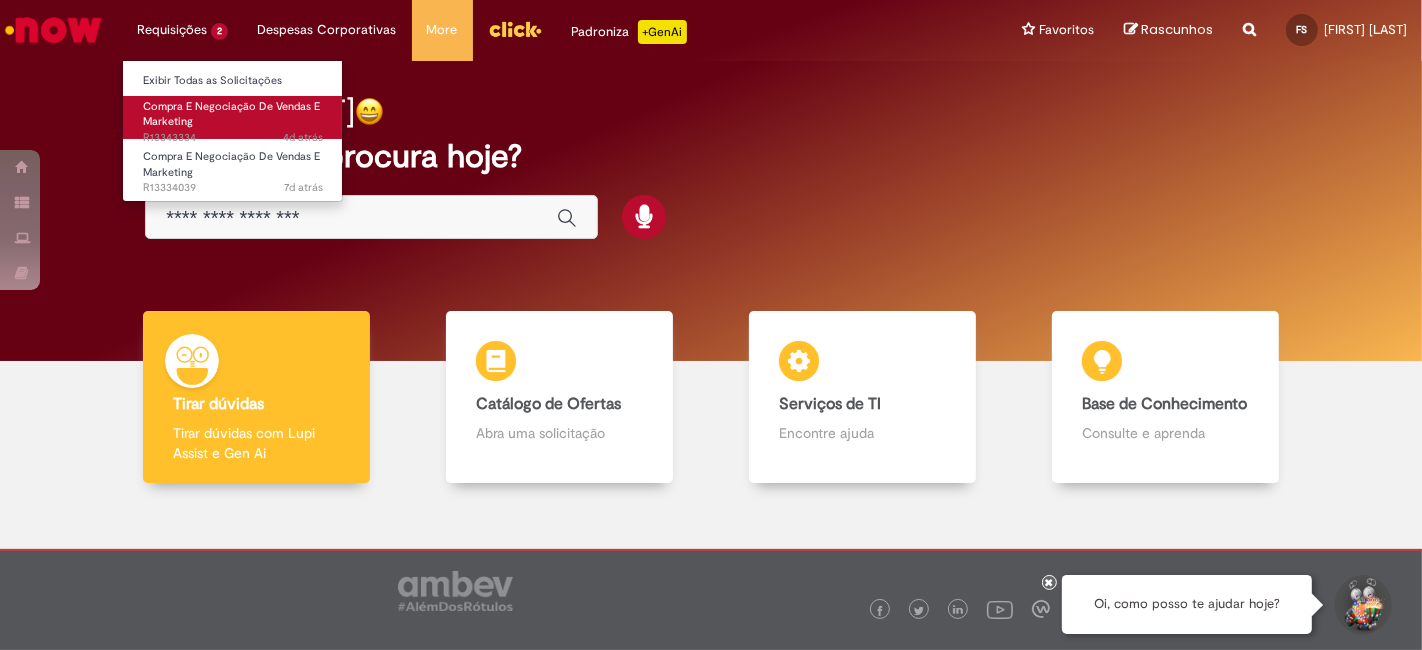 click on "Compra E Negociação De Vendas E Marketing
4d atrás 4 dias atrás  R13343334" at bounding box center [233, 117] 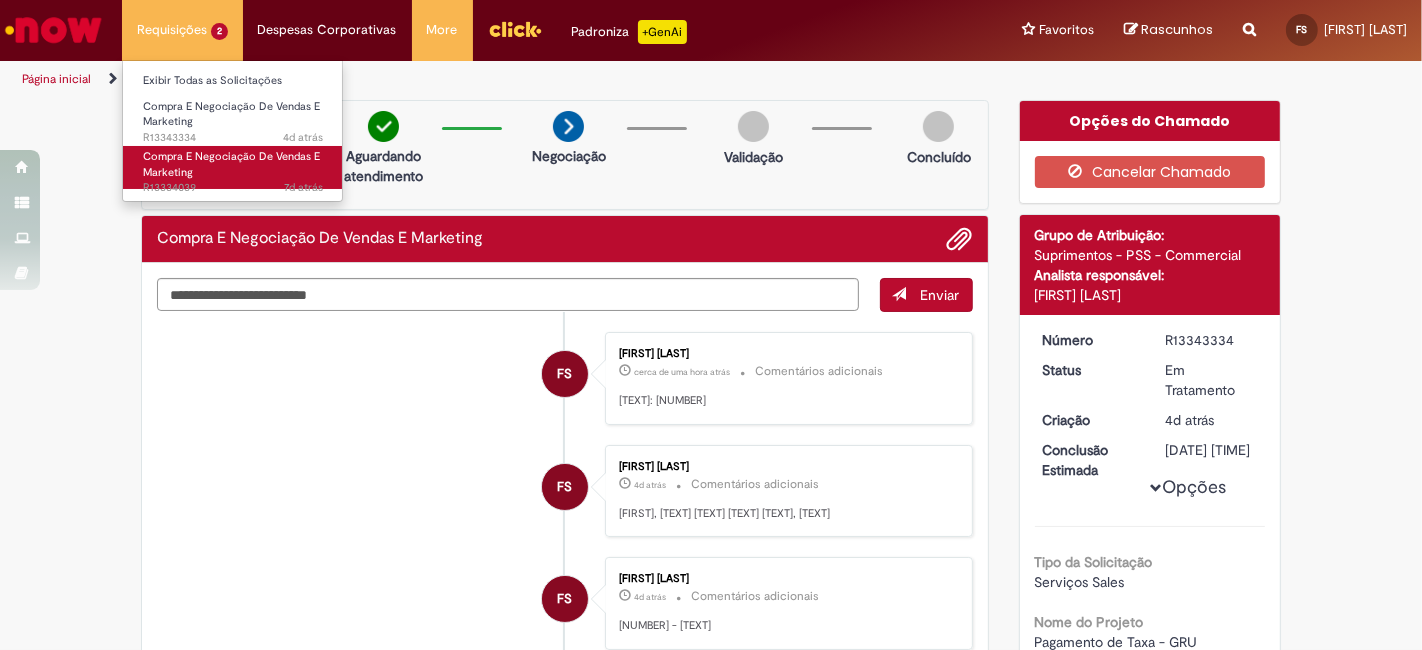 click on "[TEXT] [TEXT] [TEXT]
[TEXT] [TEXT] [TEXT] [TEXT] [TEXT]" at bounding box center [233, 167] 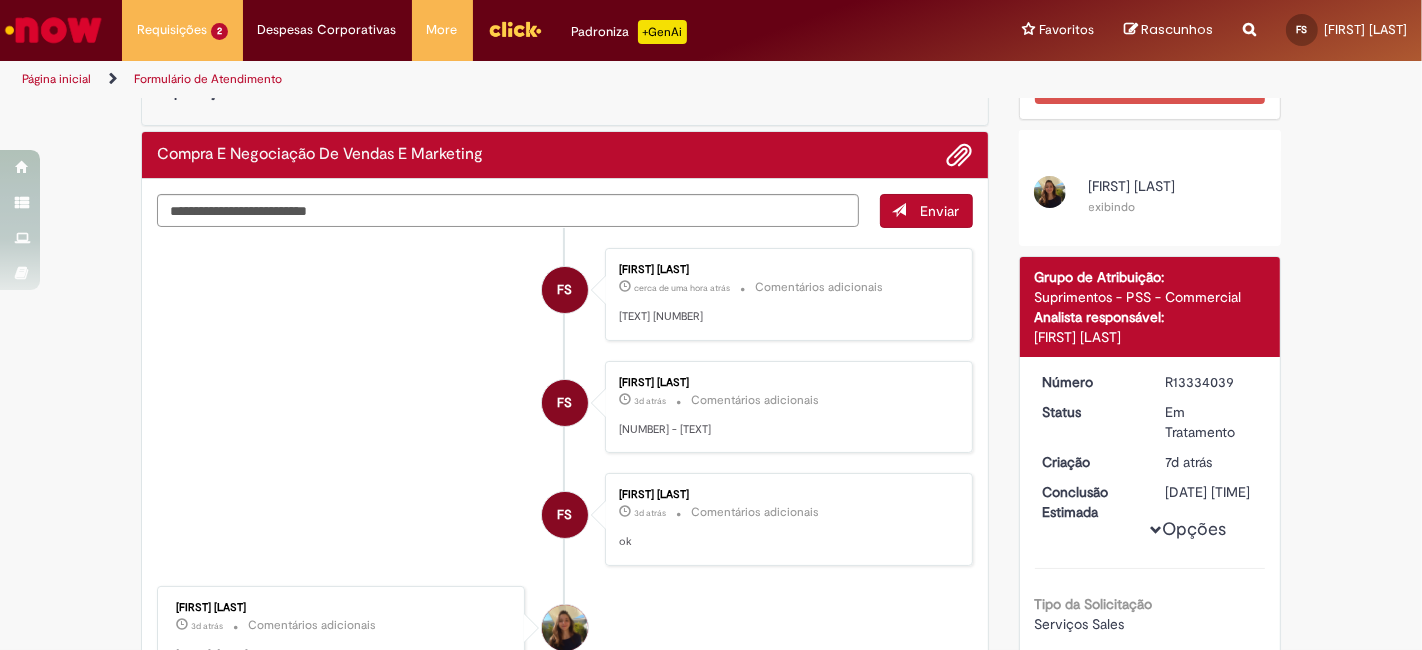 scroll, scrollTop: 0, scrollLeft: 0, axis: both 